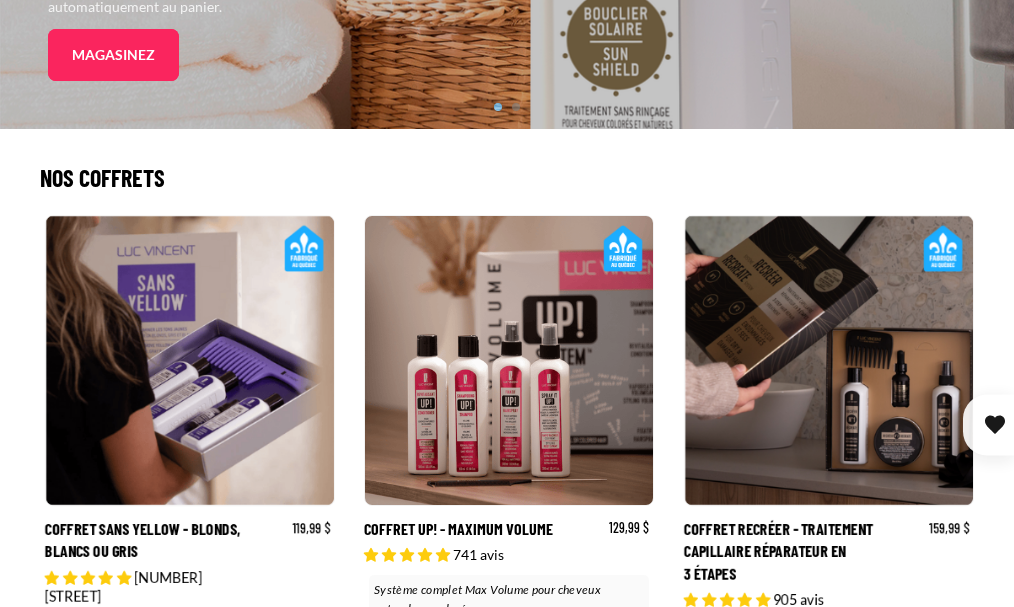 scroll, scrollTop: 679, scrollLeft: 0, axis: vertical 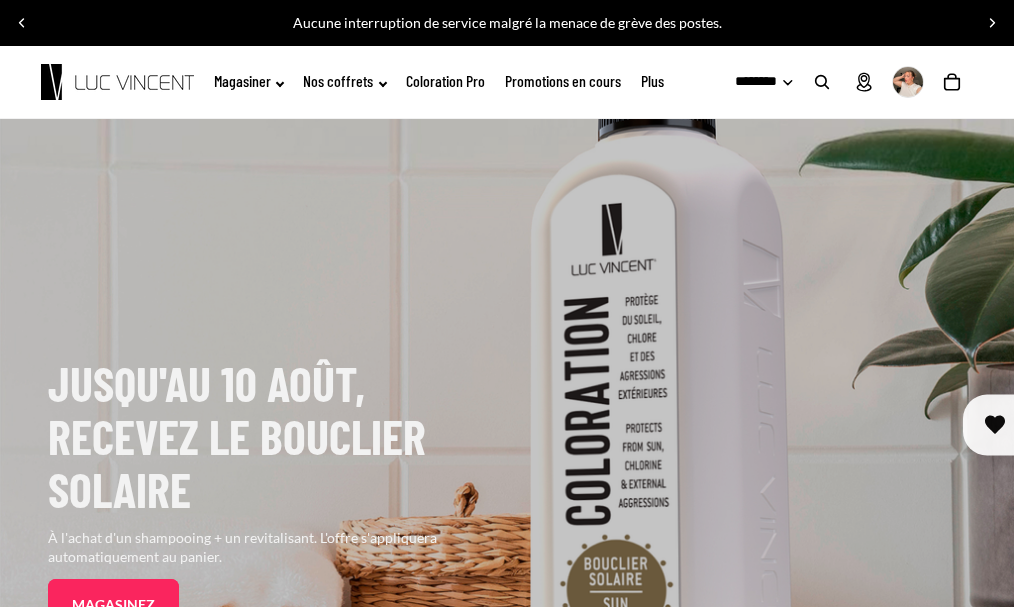 click on "******** *******" at bounding box center (750, 82) 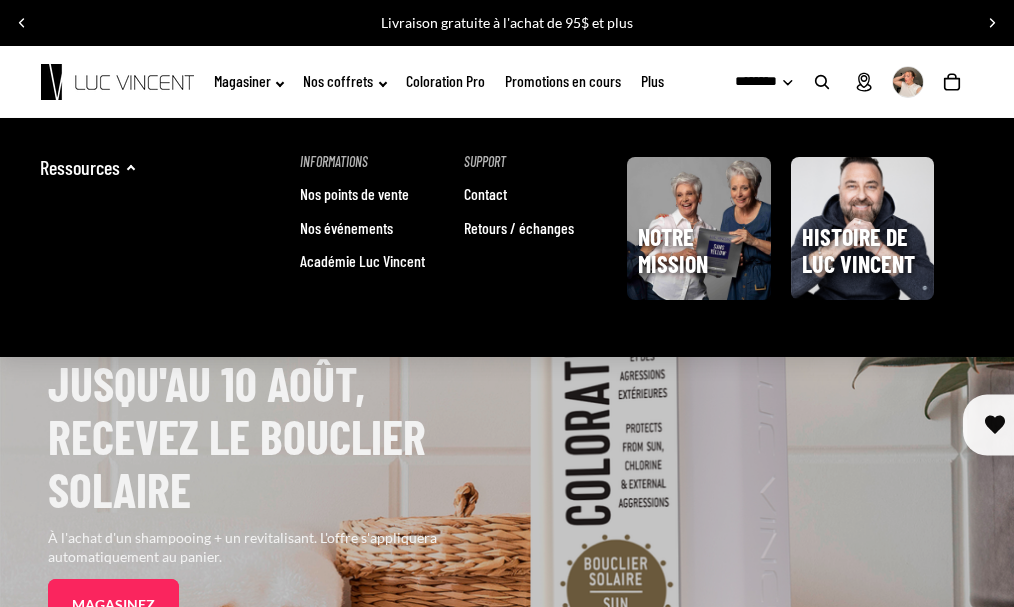 click on "Académie Luc Vincent" at bounding box center (362, 261) 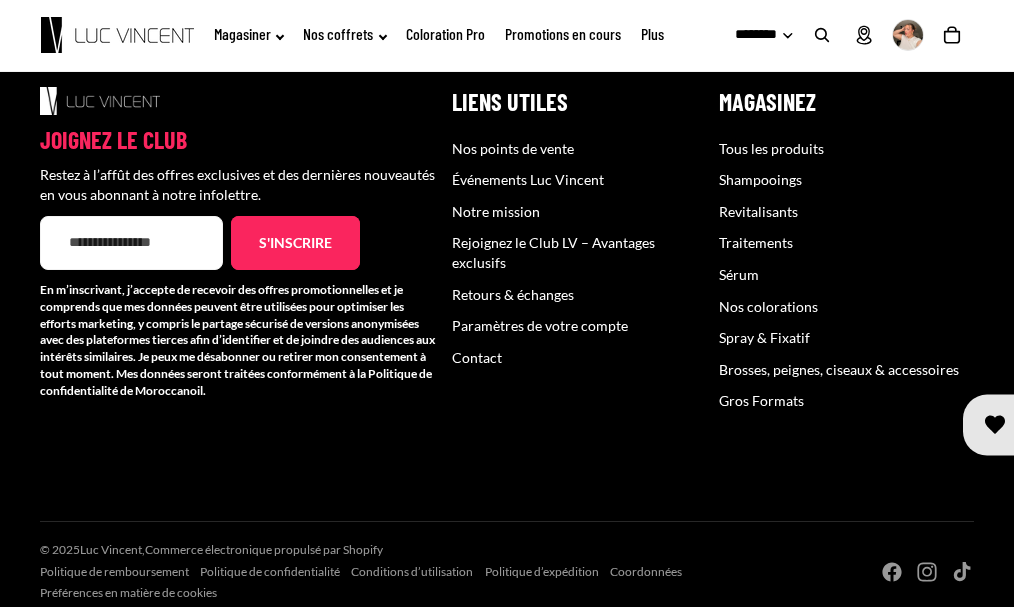 scroll, scrollTop: 4235, scrollLeft: 0, axis: vertical 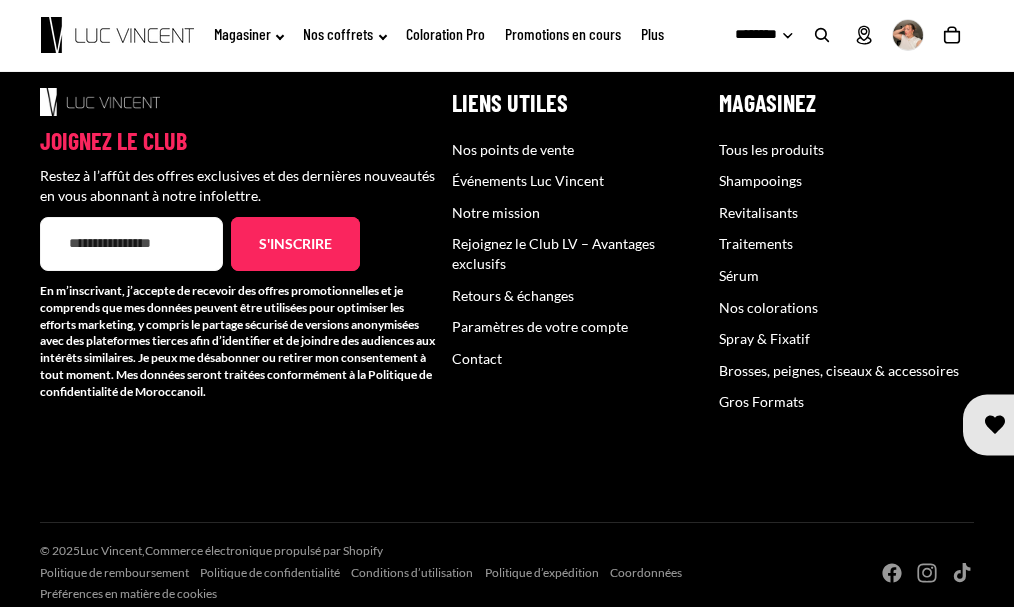 drag, startPoint x: 665, startPoint y: 36, endPoint x: 655, endPoint y: 37, distance: 10.049875 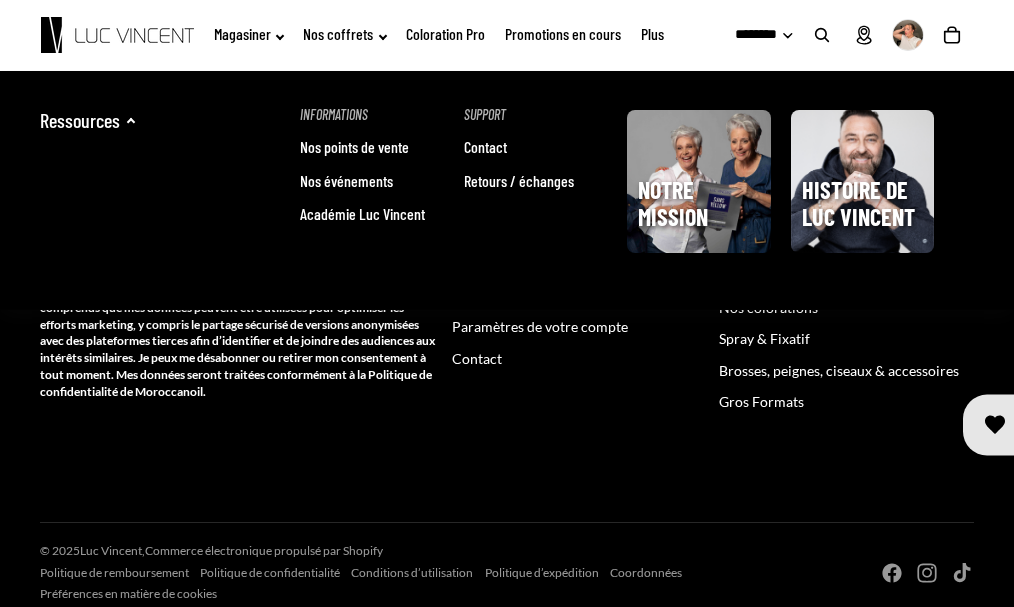 click on "Académie Luc Vincent" at bounding box center (362, 214) 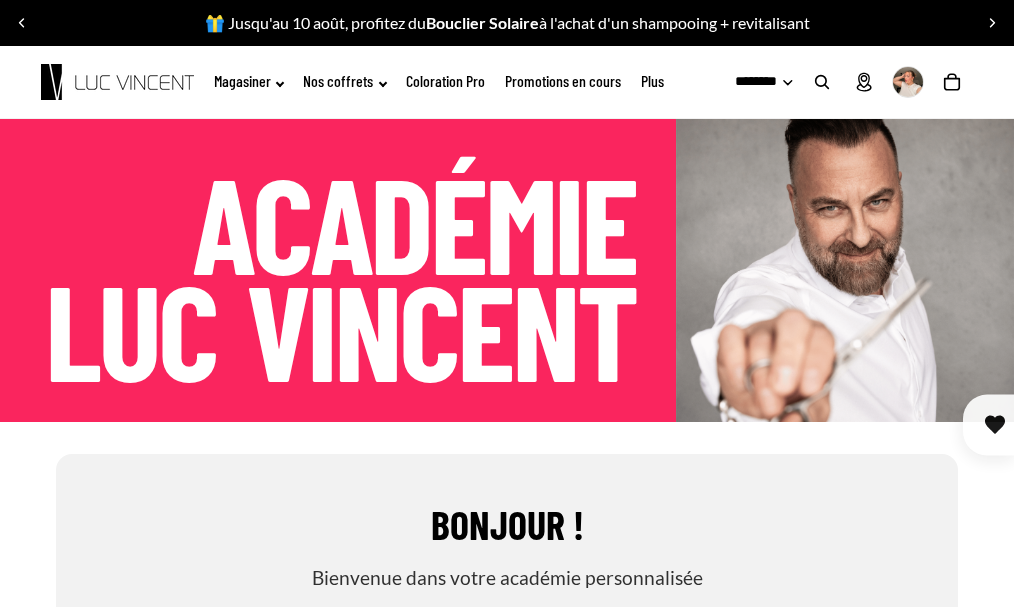 scroll, scrollTop: 0, scrollLeft: 0, axis: both 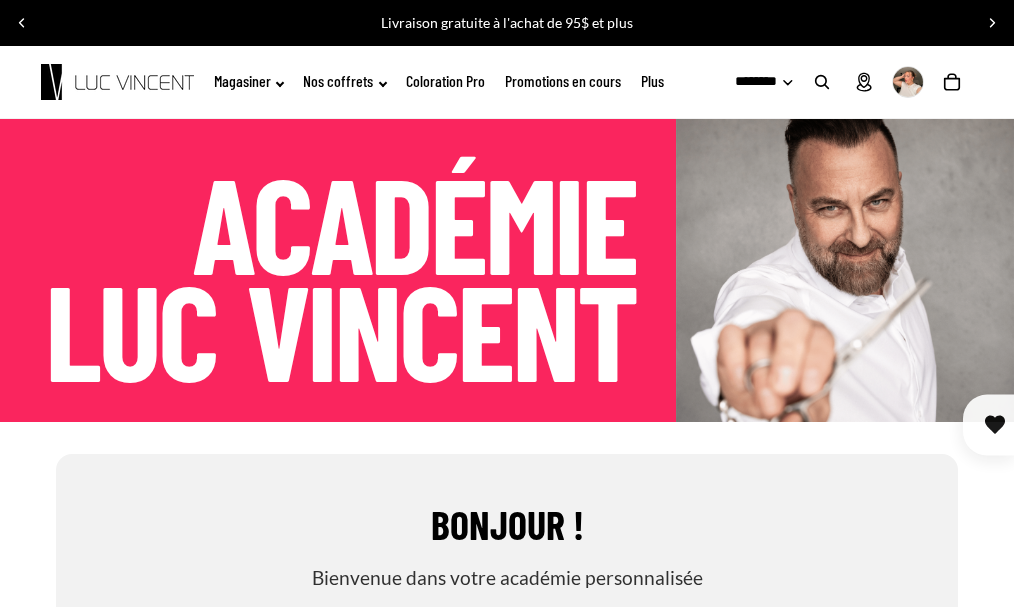 click at bounding box center [117, 82] 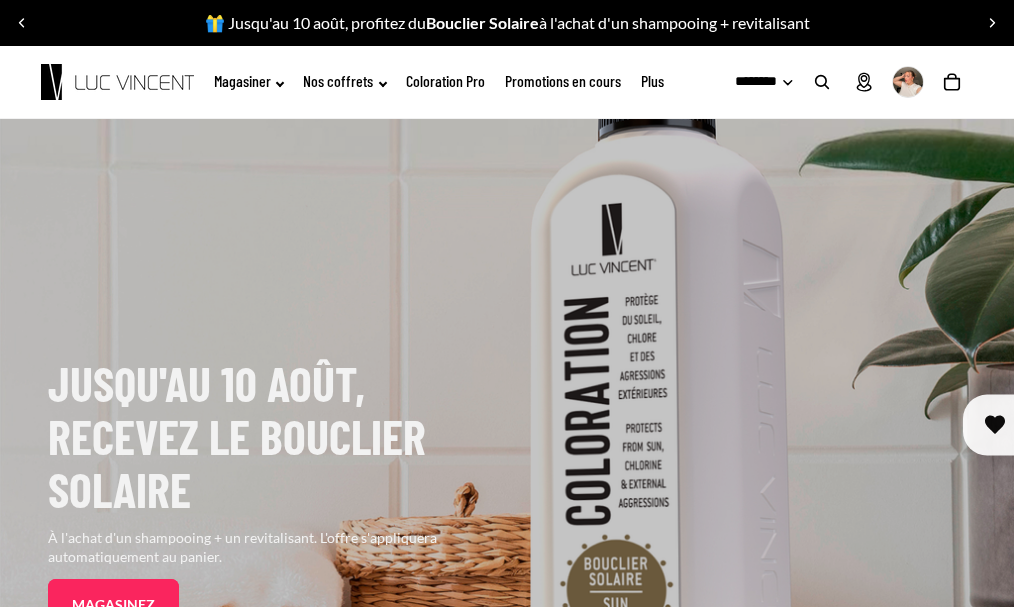 scroll, scrollTop: 0, scrollLeft: 0, axis: both 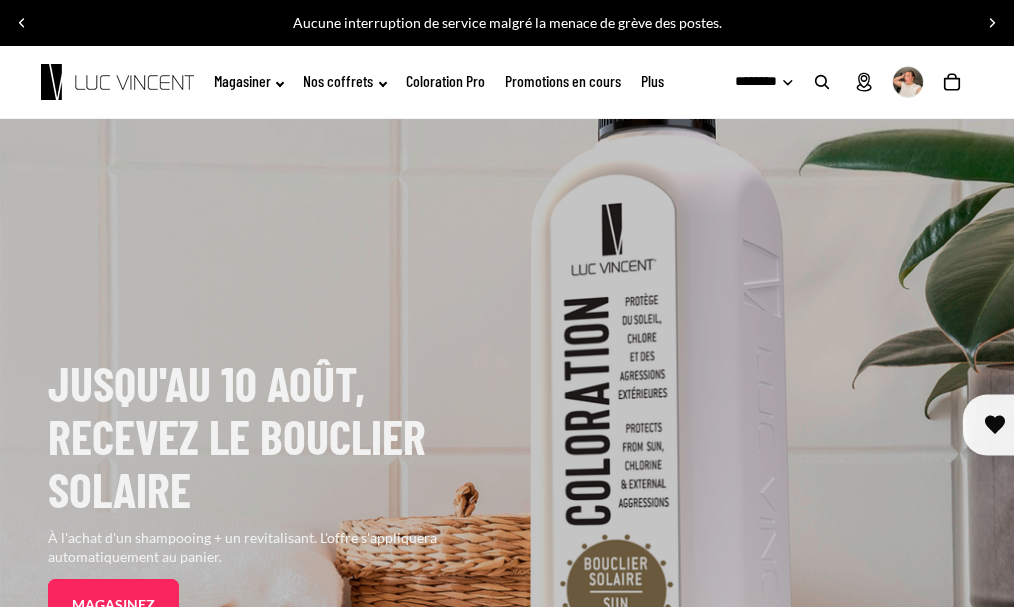 drag, startPoint x: 1016, startPoint y: 30, endPoint x: 725, endPoint y: 125, distance: 306.11435 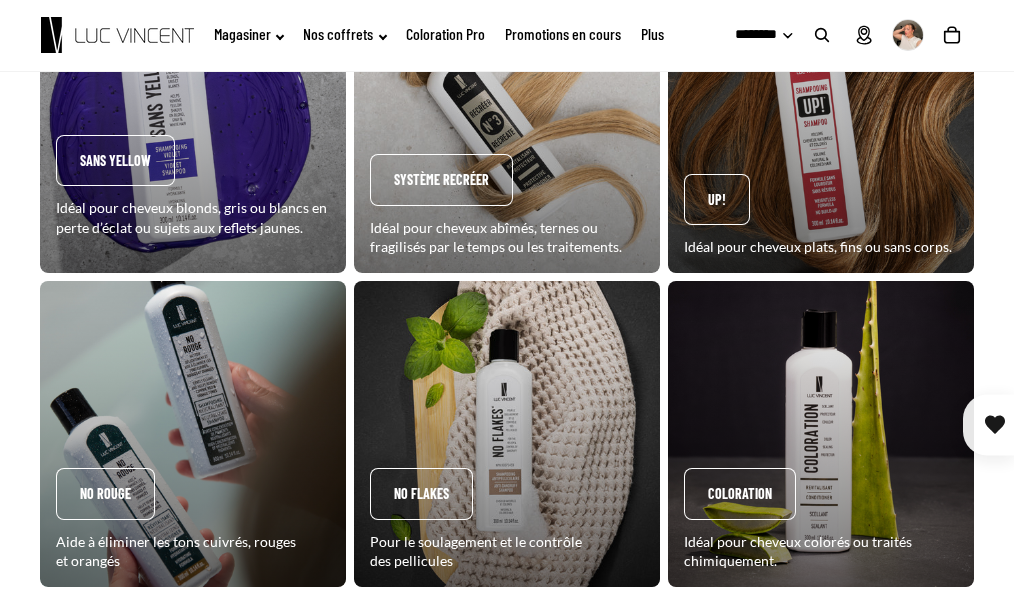 scroll, scrollTop: 1900, scrollLeft: 0, axis: vertical 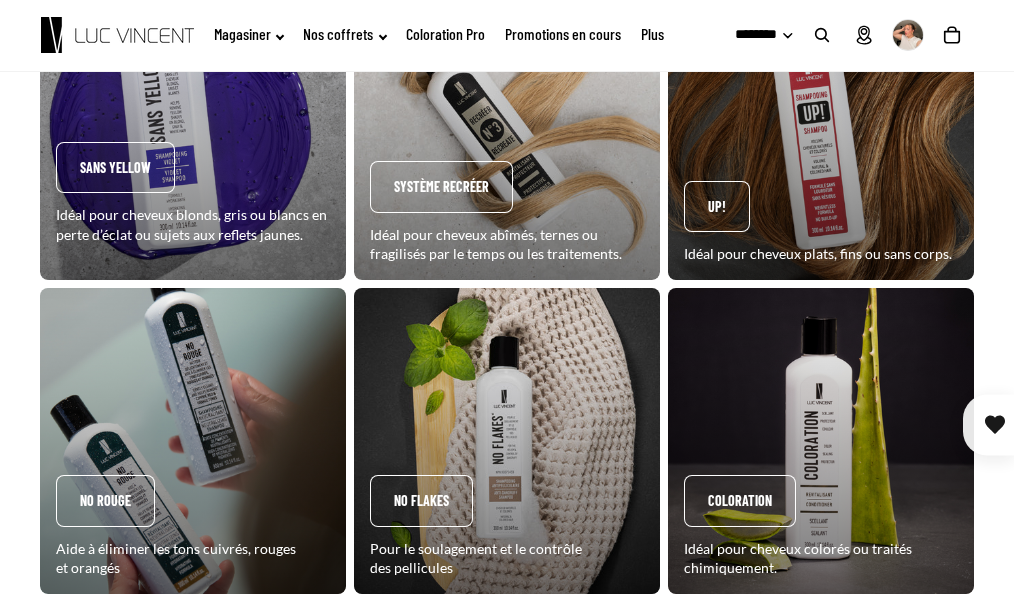 click on ".st0 {
fill: none;
stroke: #000;
stroke-linecap: round;
}
Magasiner
Magasiner" at bounding box center [507, 35] 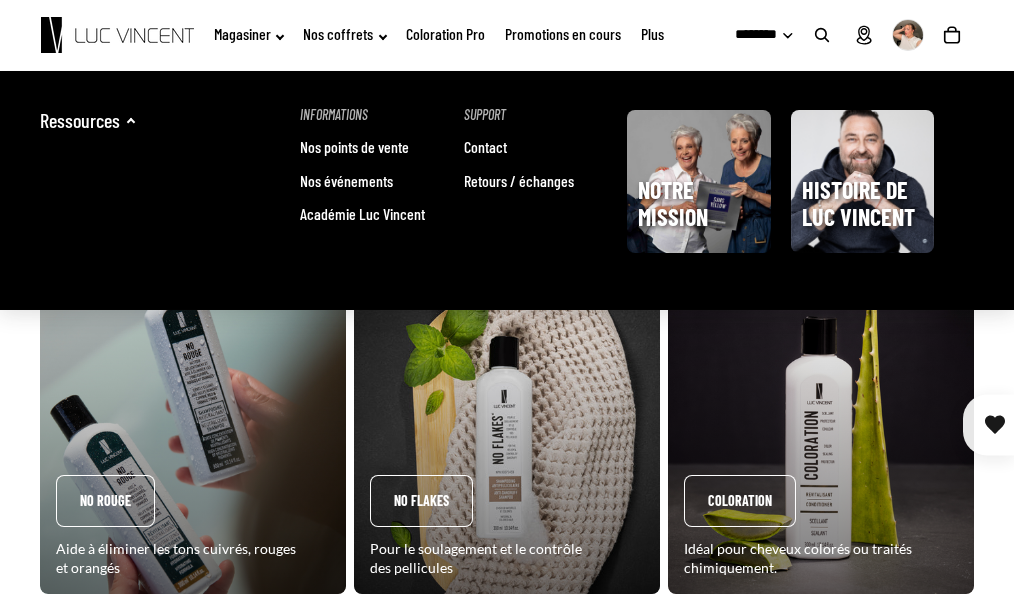 click on "Académie Luc Vincent" at bounding box center [362, 214] 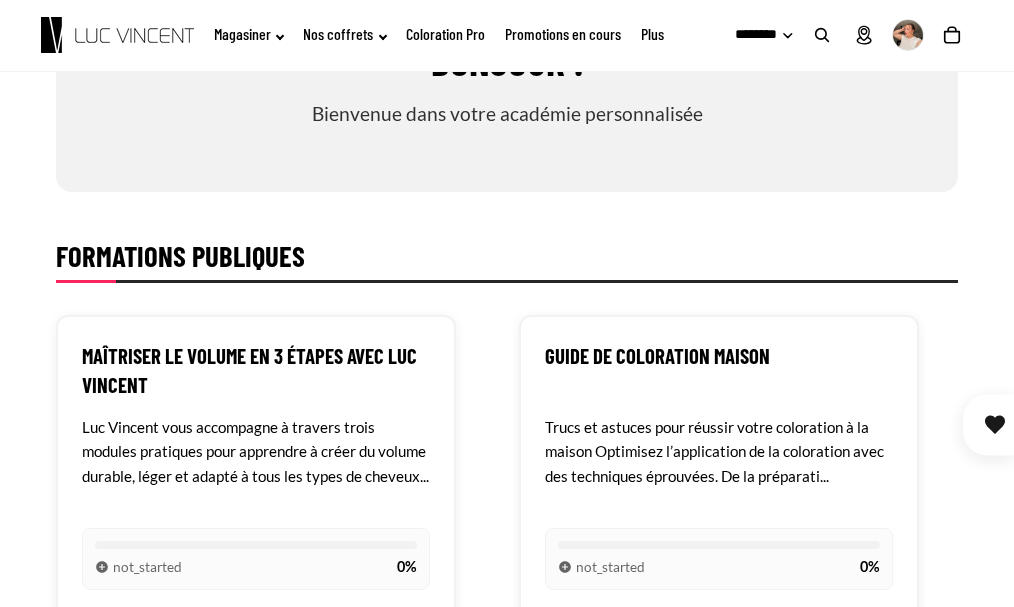 scroll, scrollTop: 300, scrollLeft: 0, axis: vertical 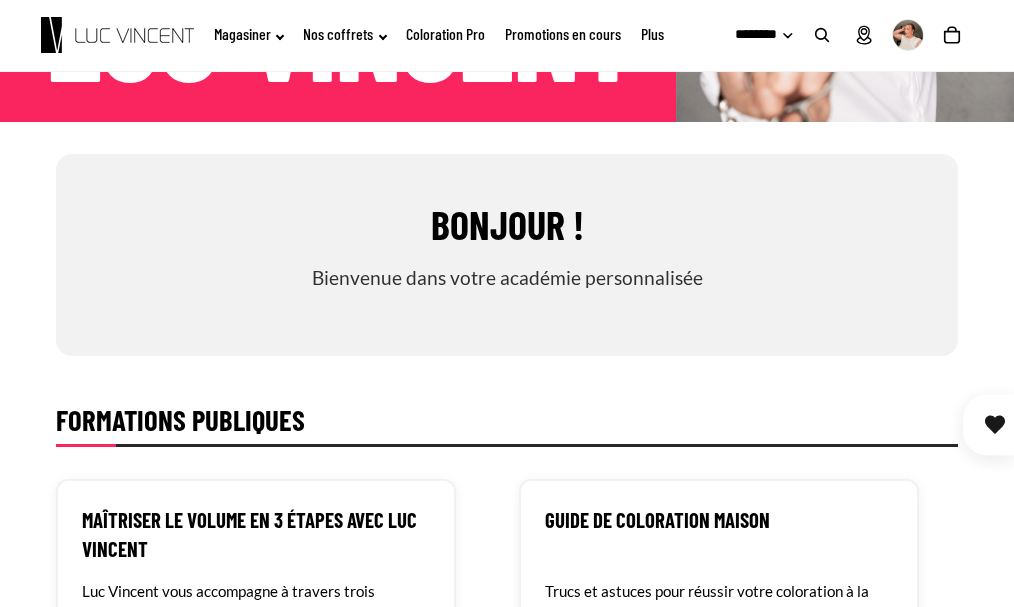 click 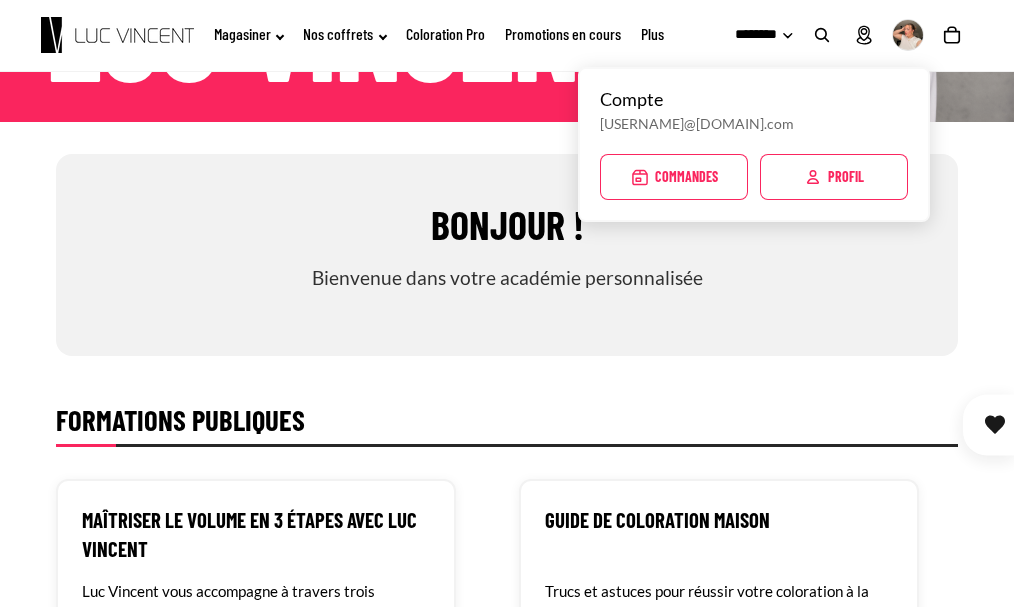 click on "Bonjour !
Bienvenue dans votre académie personnalisée" at bounding box center (507, 255) 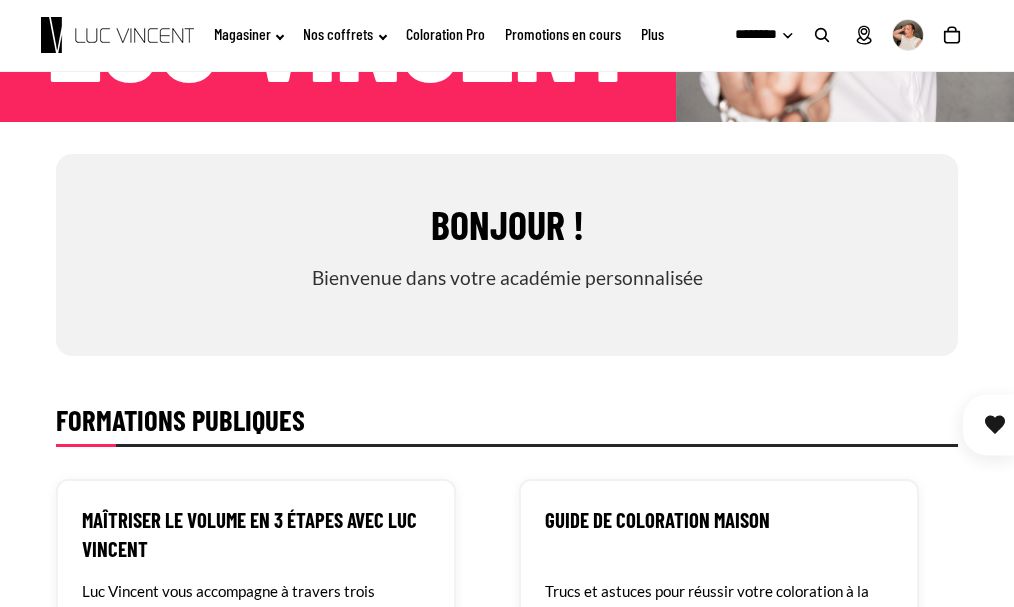click on "Plus" 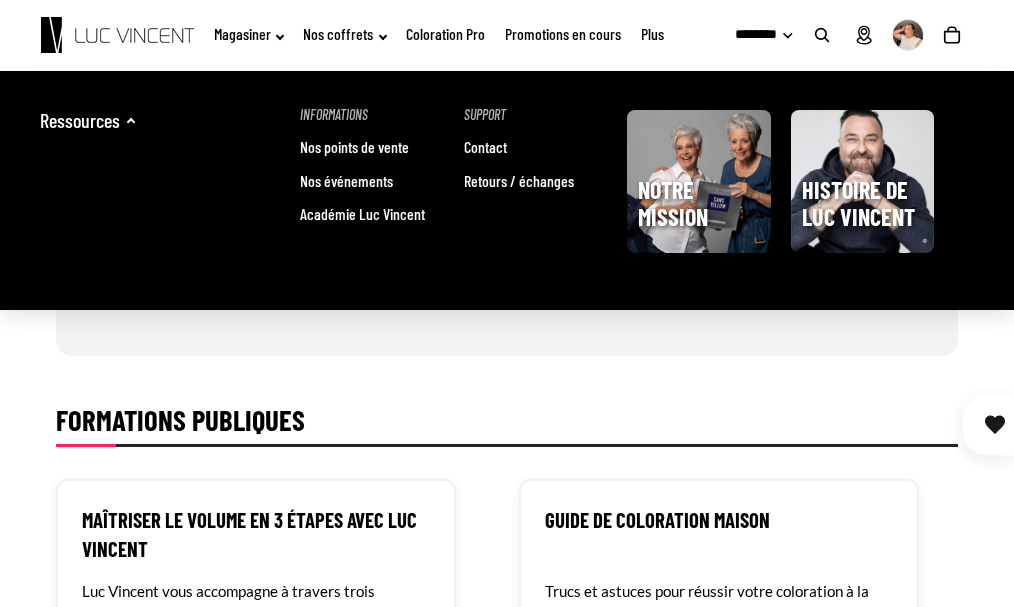 click on "Plus" 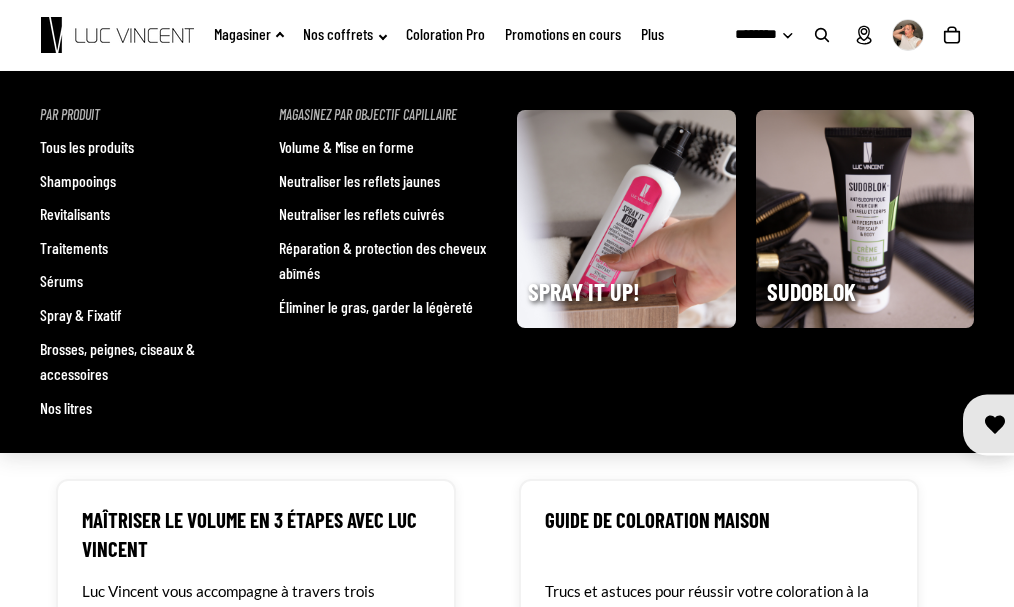 click on "Magasiner" 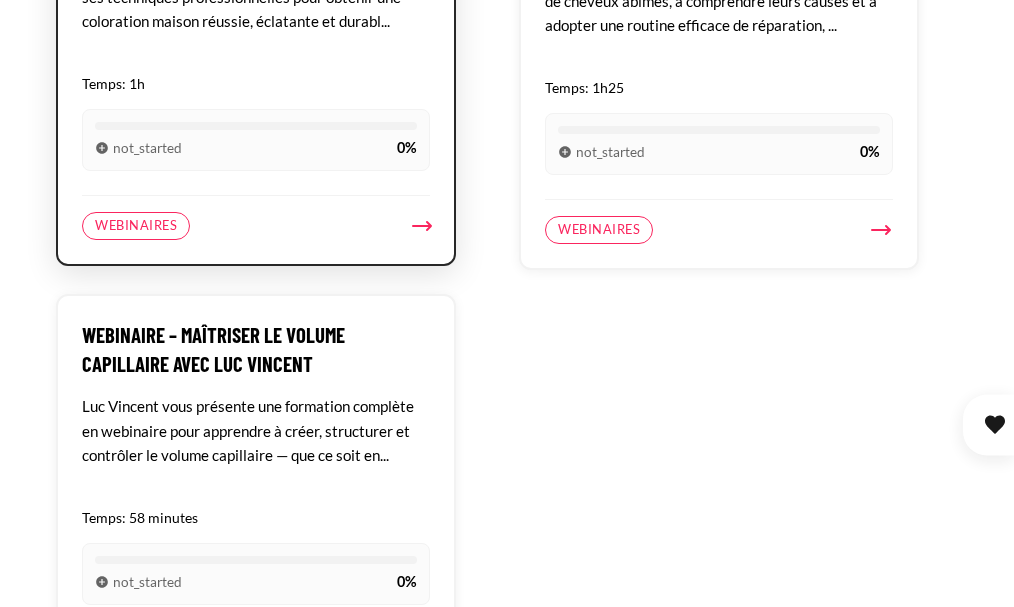 scroll, scrollTop: 2500, scrollLeft: 0, axis: vertical 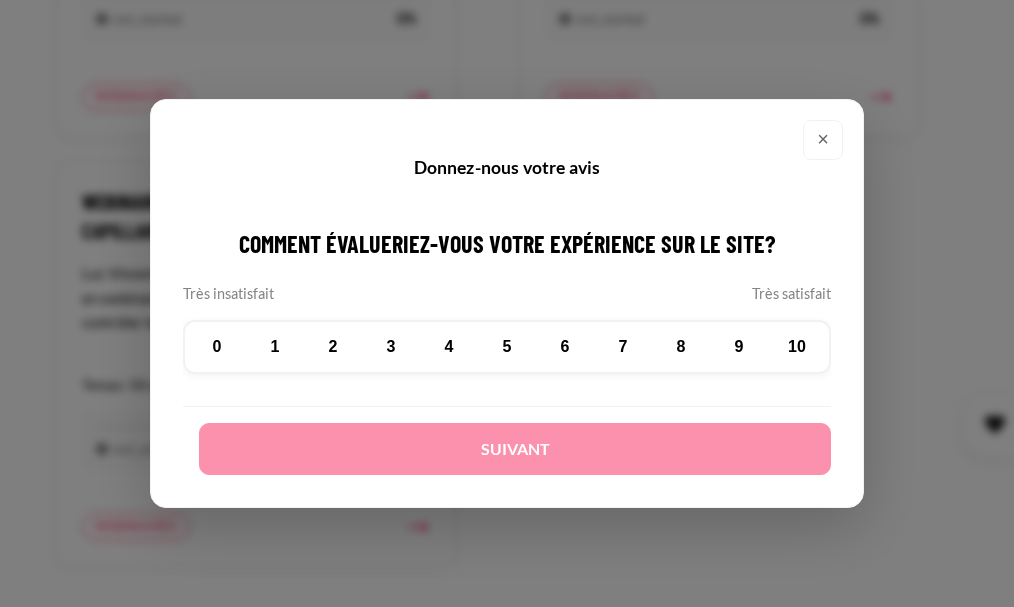 click on "×" at bounding box center (823, 140) 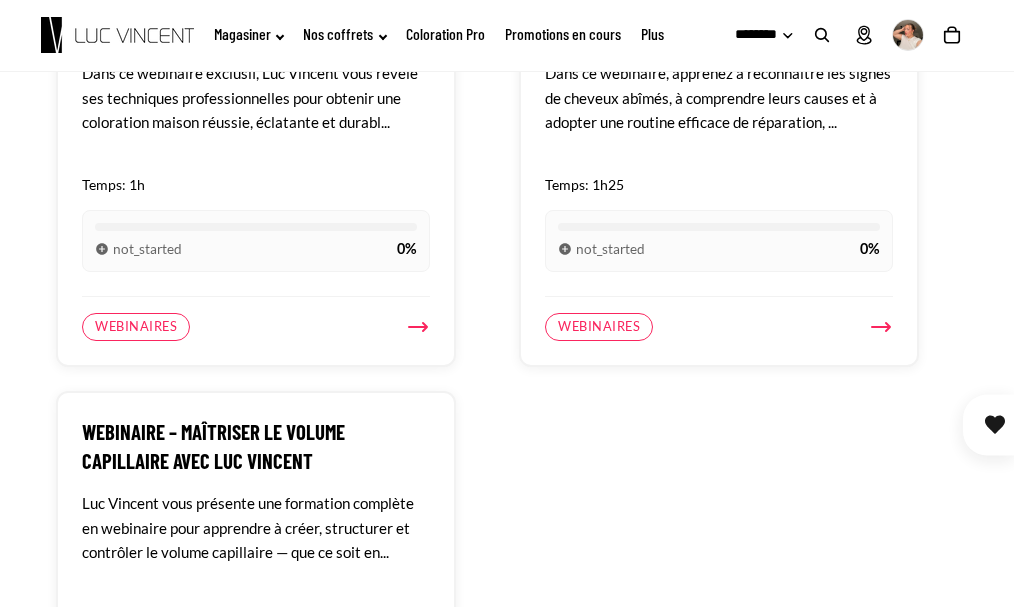 scroll, scrollTop: 2211, scrollLeft: 0, axis: vertical 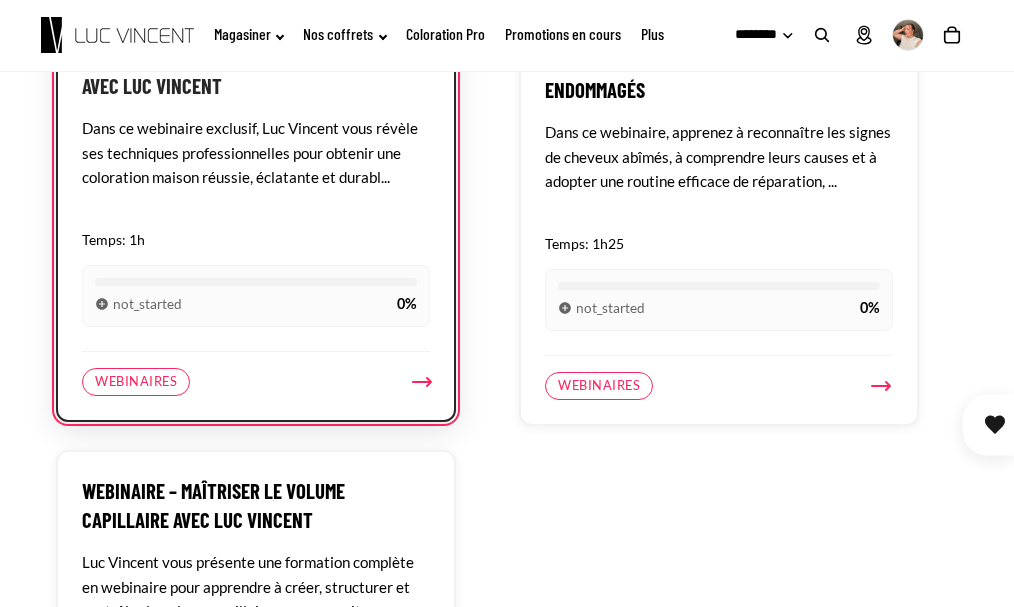 click on "Webinaires" at bounding box center [136, 382] 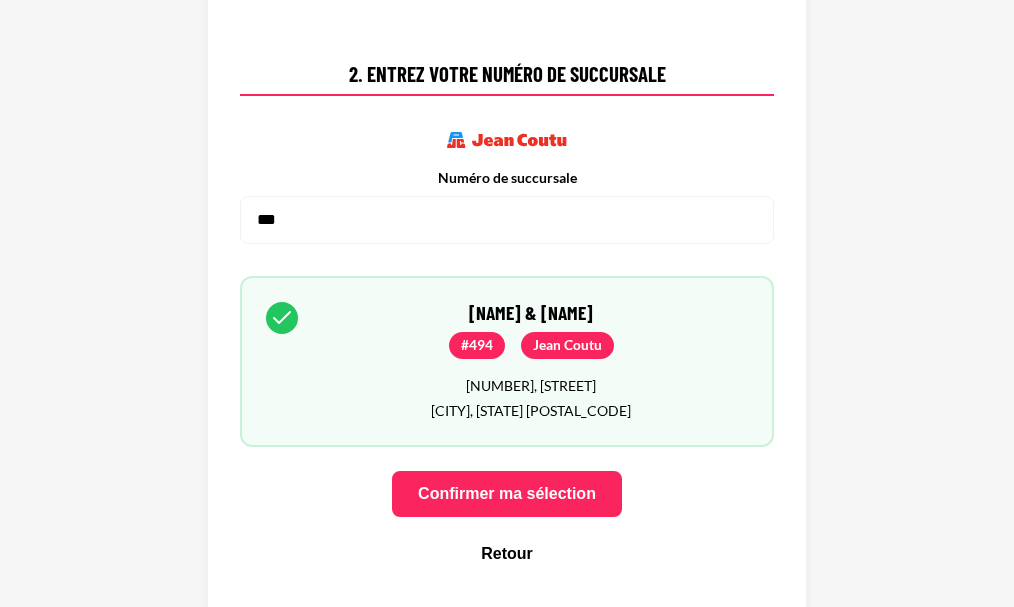 scroll, scrollTop: 237, scrollLeft: 0, axis: vertical 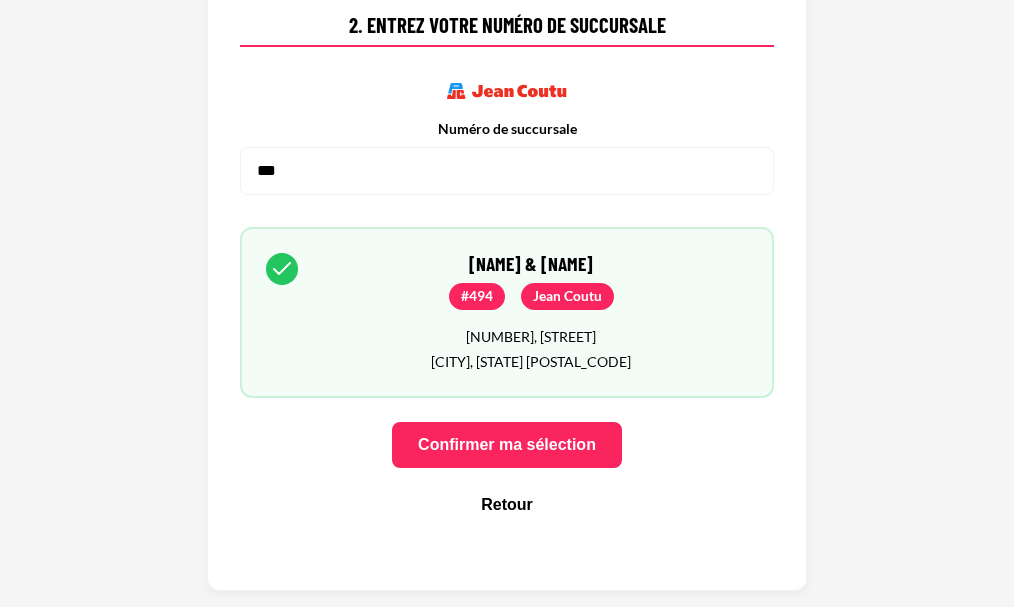 type on "***" 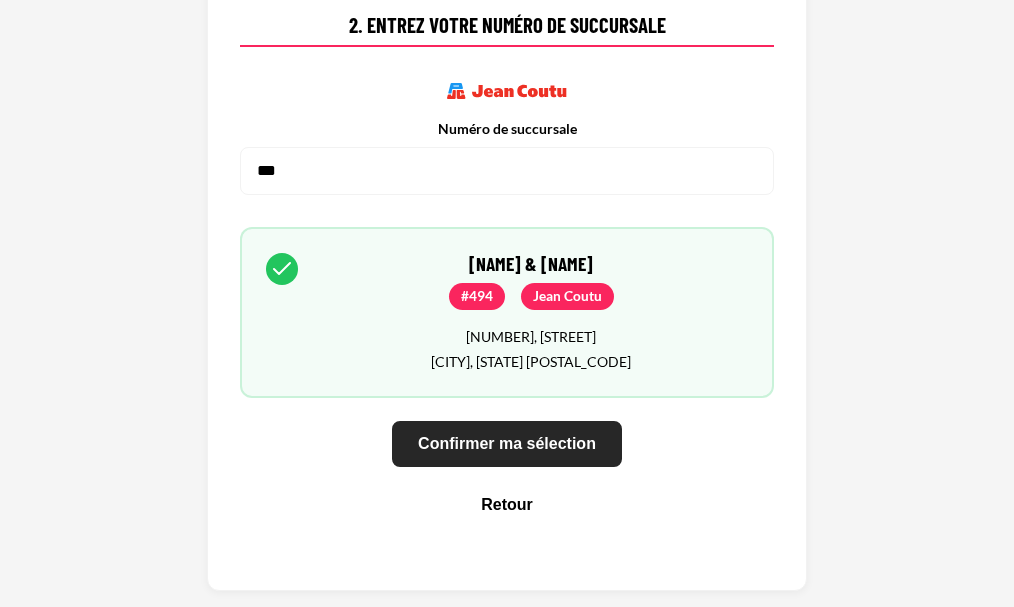 click on "Confirmer ma sélection" at bounding box center (507, 444) 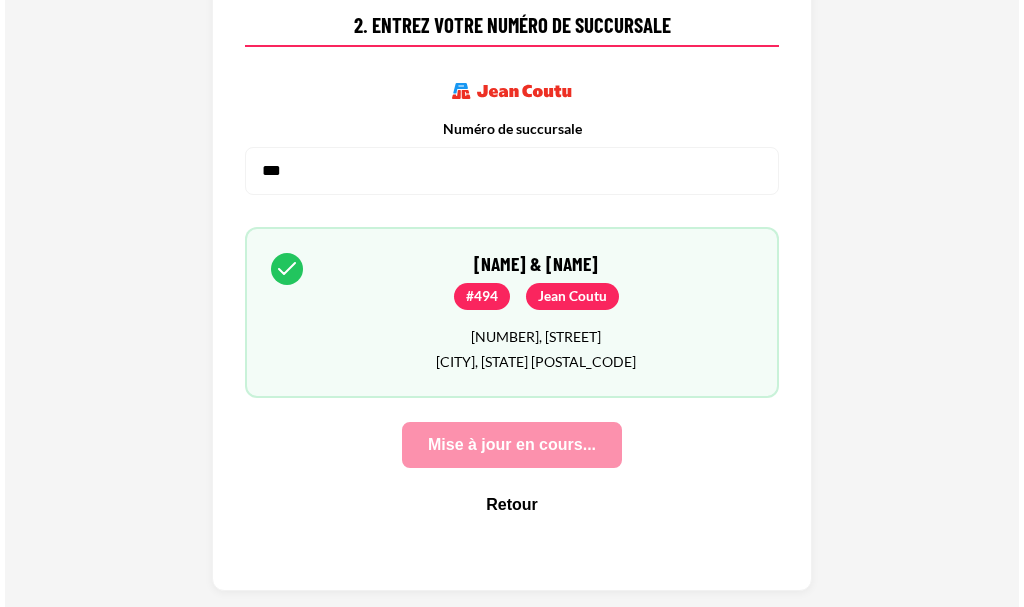 scroll, scrollTop: 0, scrollLeft: 0, axis: both 